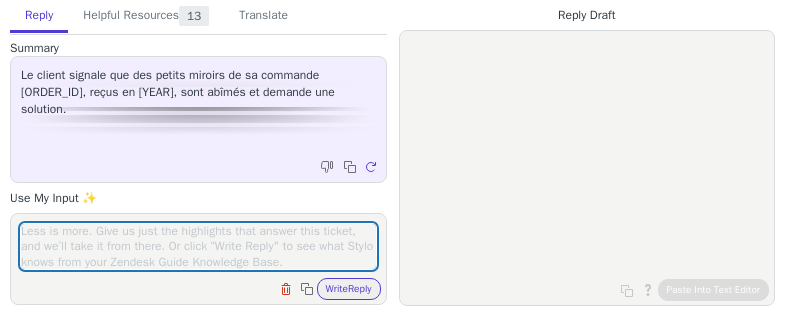 click at bounding box center (198, 246) 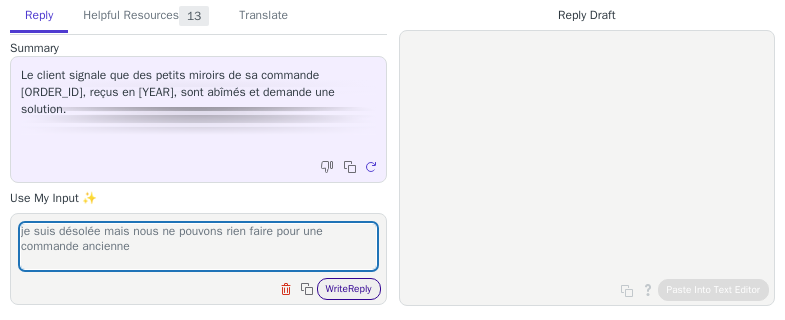 type on "je suis désolée mais nous ne pouvons rien faire pour une commande ancienne" 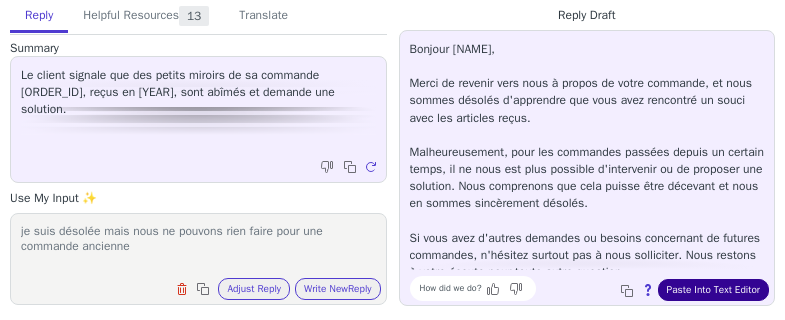 click on "Paste Into Text Editor" at bounding box center [713, 290] 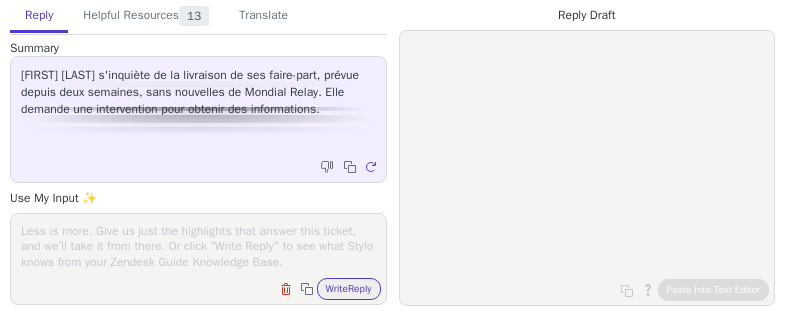 scroll, scrollTop: 0, scrollLeft: 0, axis: both 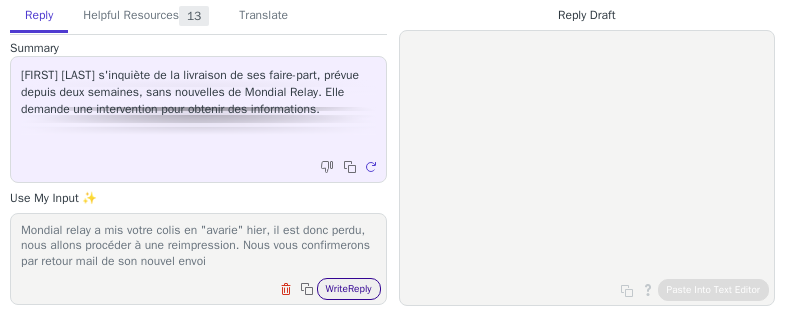 type on "Mondial relay a mis votre colis en "avarie" hier, il est donc perdu, nous allons procéder à une reimpression. Nous vous confirmerons par retour mail de son nouvel envoi" 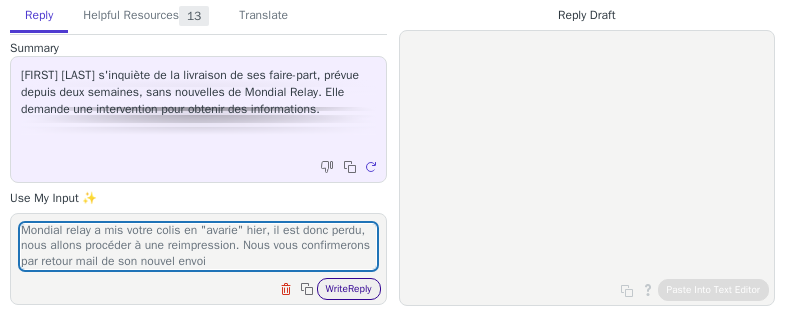 click on "Write  Reply" at bounding box center [349, 289] 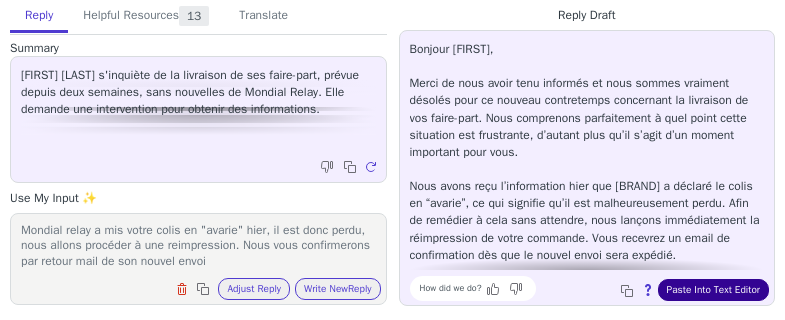 click on "Paste Into Text Editor" at bounding box center [713, 290] 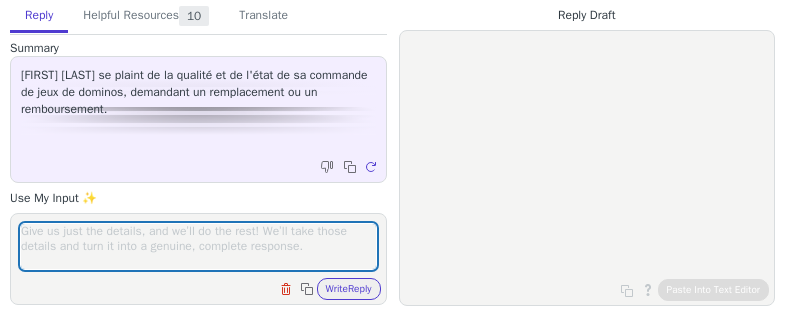 click at bounding box center [198, 246] 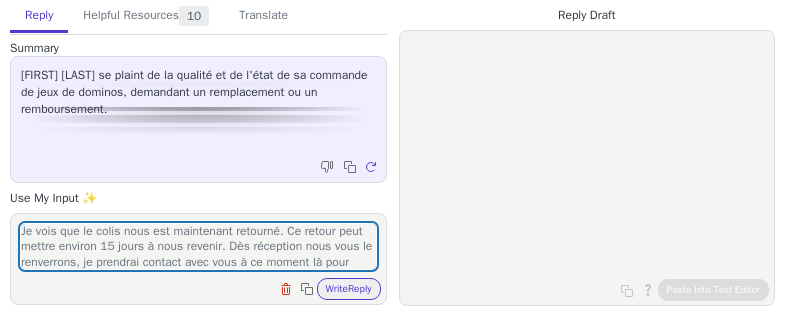 scroll, scrollTop: 78, scrollLeft: 0, axis: vertical 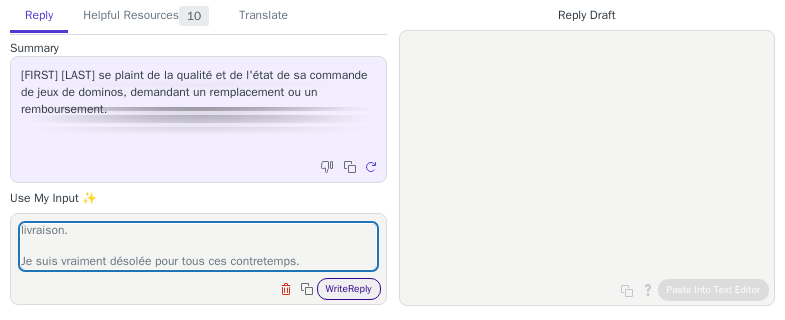 type on "Je vois que le colis nous est maintenant retourné. Ce retour peut mettre environ 15 jours à nous revenir. Dès réception nous vous le renverrons, je prendrai contact avec vous à ce moment là pour savoir comment et où nous pourrons le livrer. Nous pourrions peut être livrer avec Chronopost afin d'avoir un suivi et une preuve de livraison.
Je suis vraiment désolée pour tous ces contretemps." 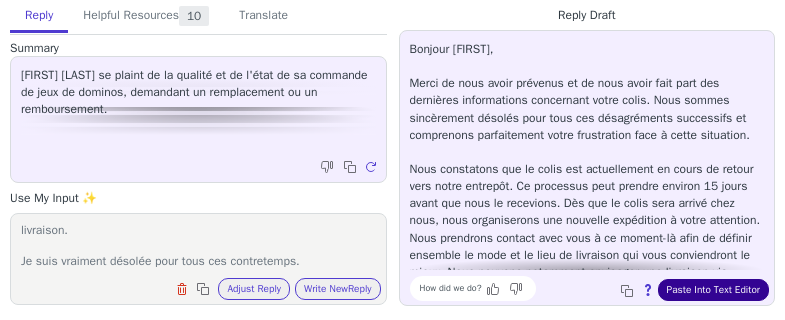 click on "Paste Into Text Editor" at bounding box center [713, 290] 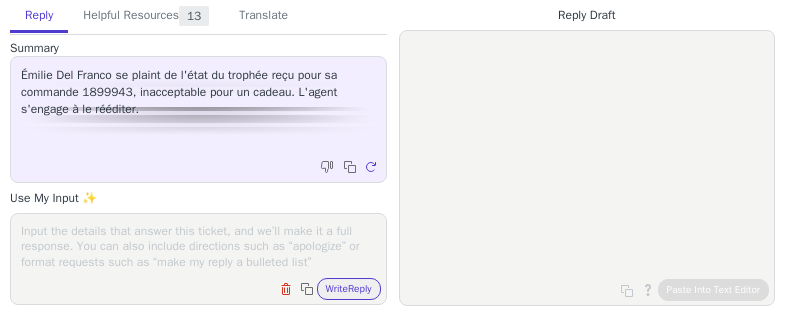 scroll, scrollTop: 0, scrollLeft: 0, axis: both 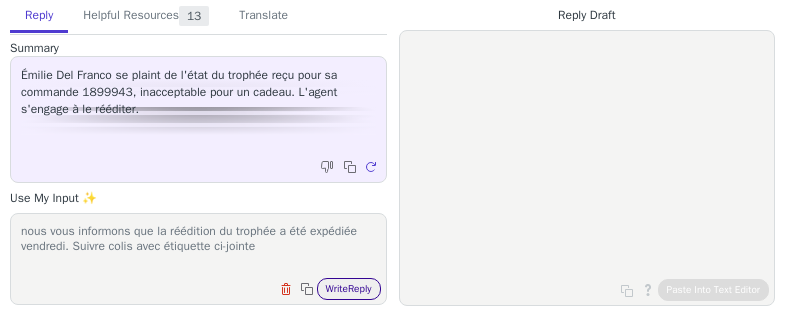 type on "nous vous informons que la réédition du trophée a été expédiée vendredi. Suivre colis avec étiquette ci-jointe" 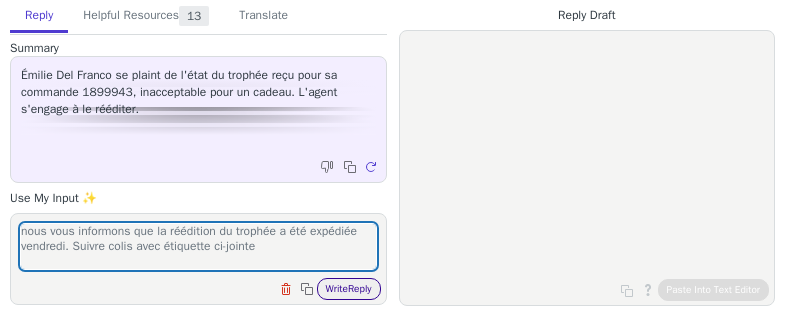 click on "Write  Reply" at bounding box center (349, 289) 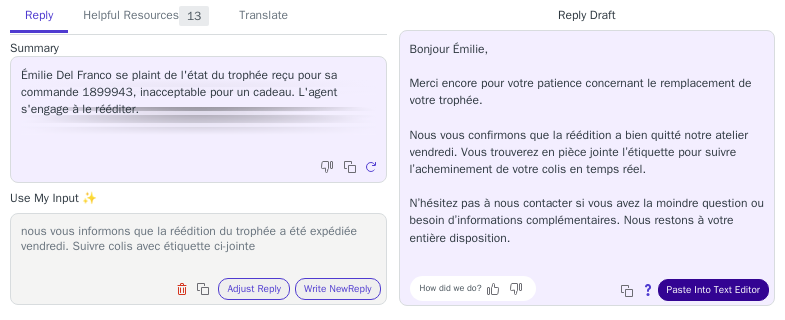 click on "Paste Into Text Editor" at bounding box center (713, 290) 